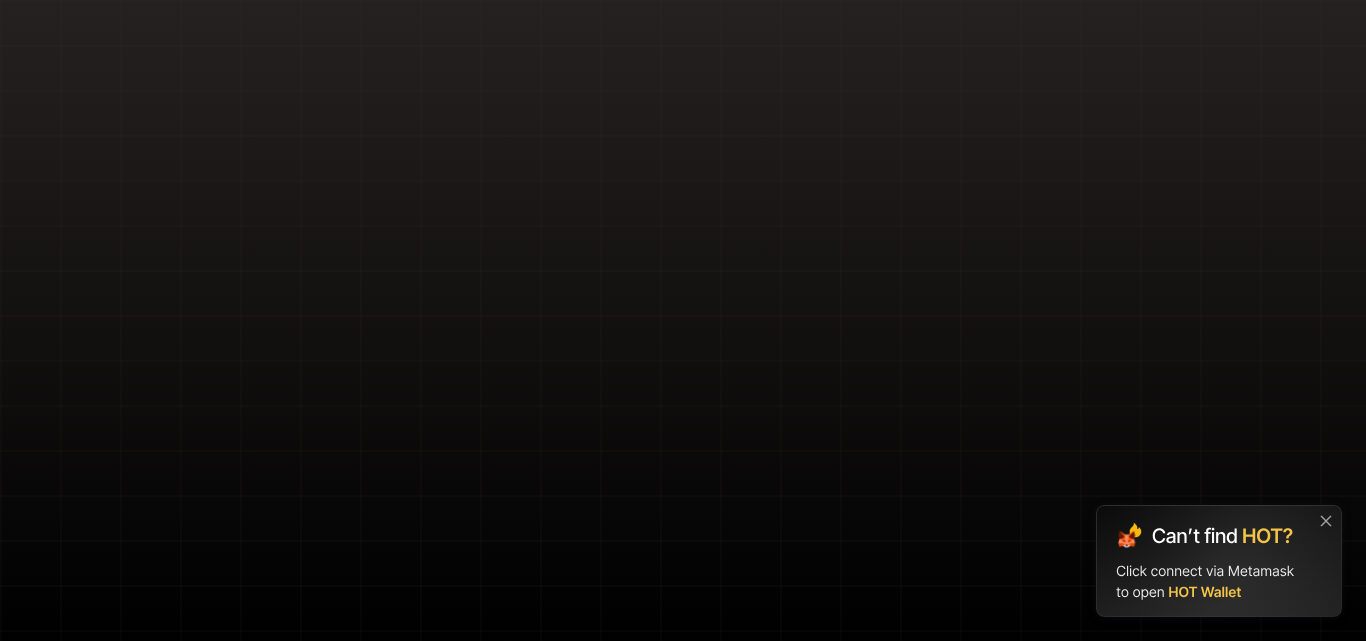 scroll, scrollTop: 0, scrollLeft: 0, axis: both 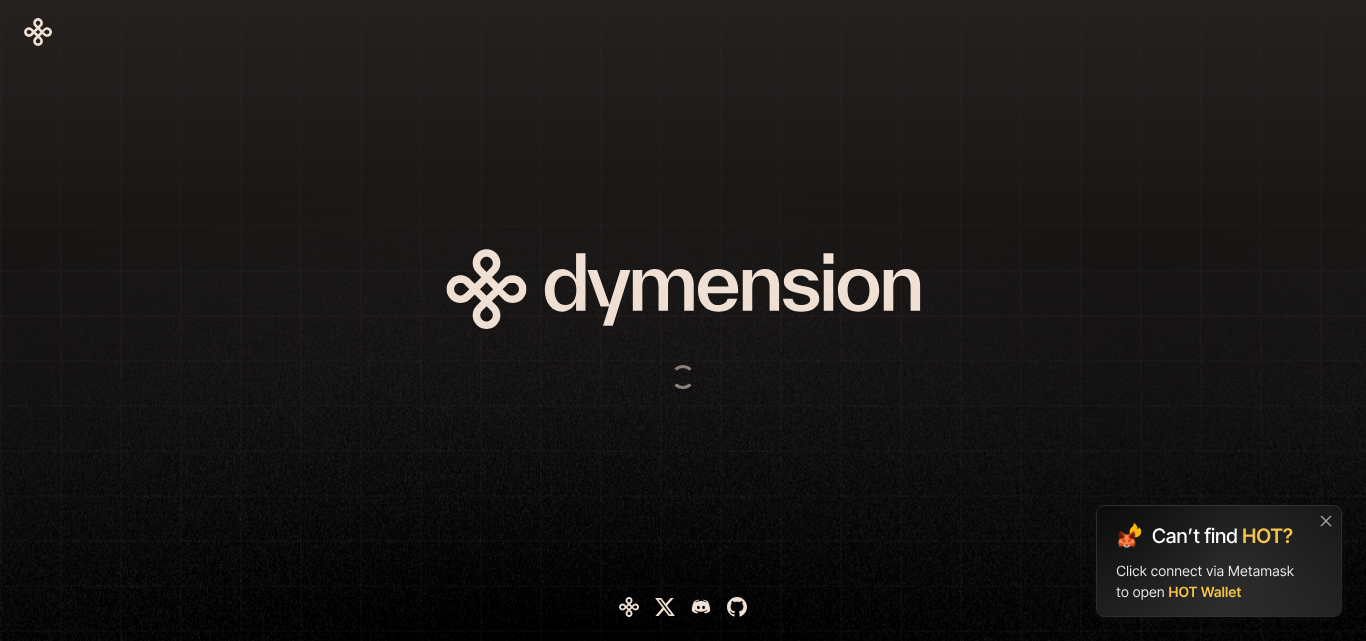 click at bounding box center [583, 320] 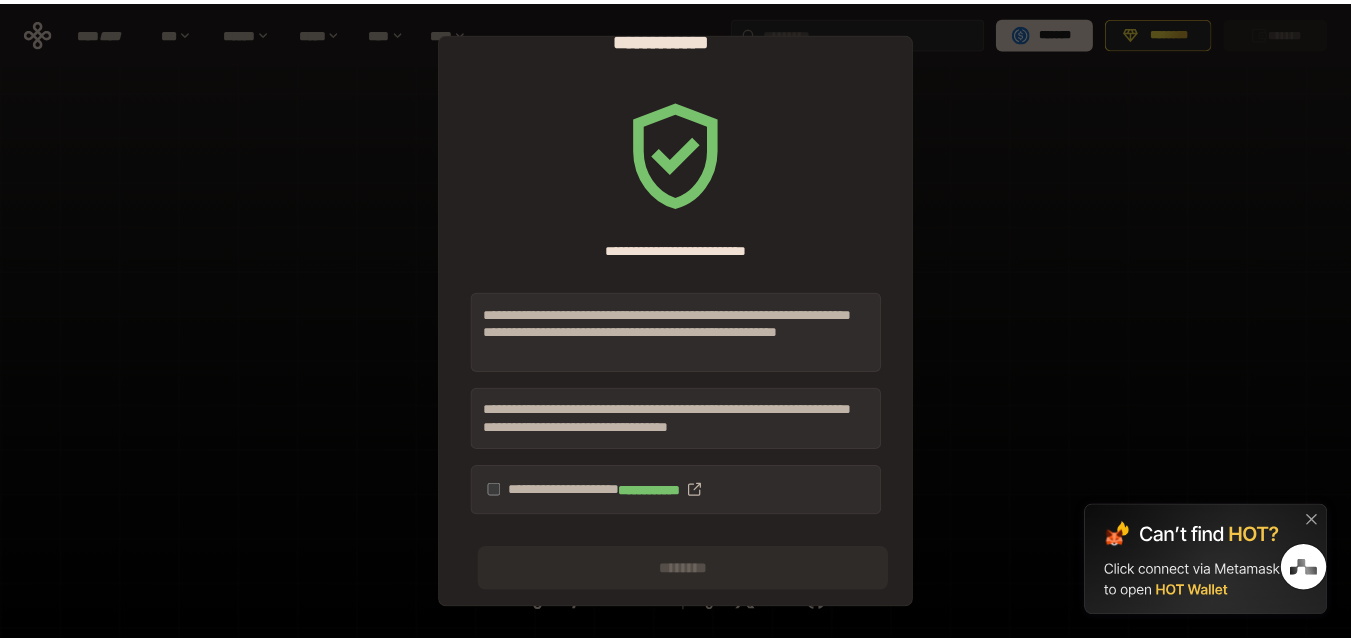 scroll, scrollTop: 39, scrollLeft: 0, axis: vertical 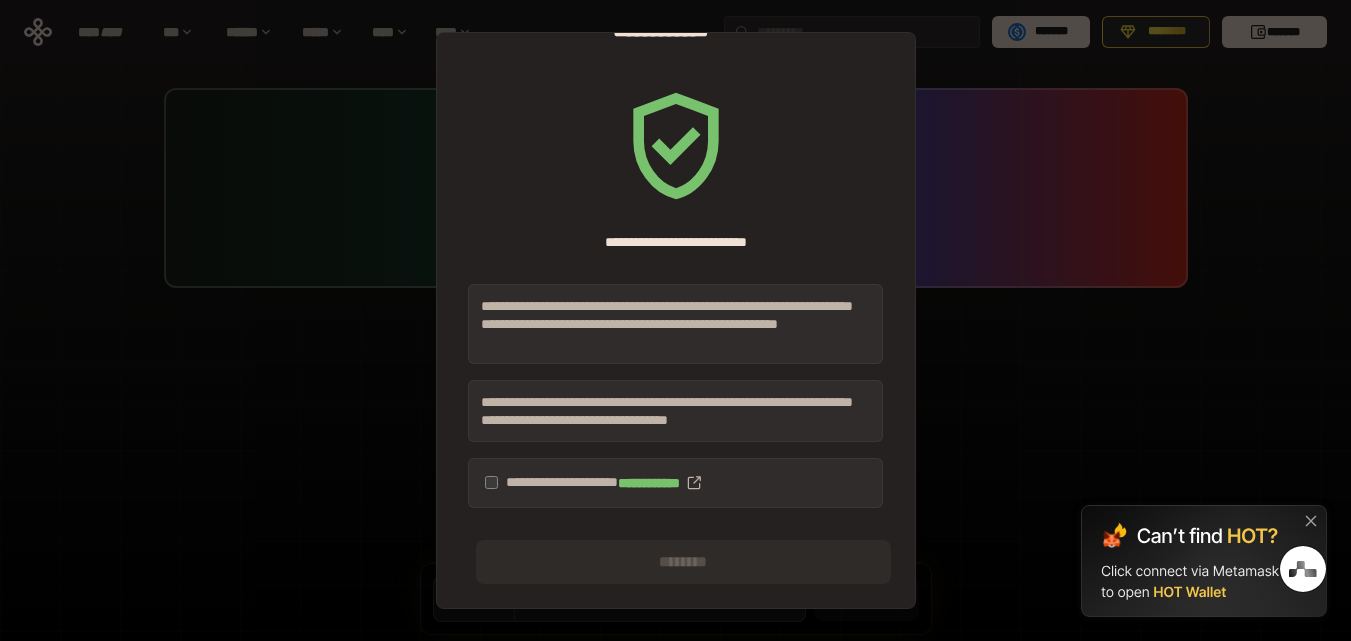 click at bounding box center (1204, 561) 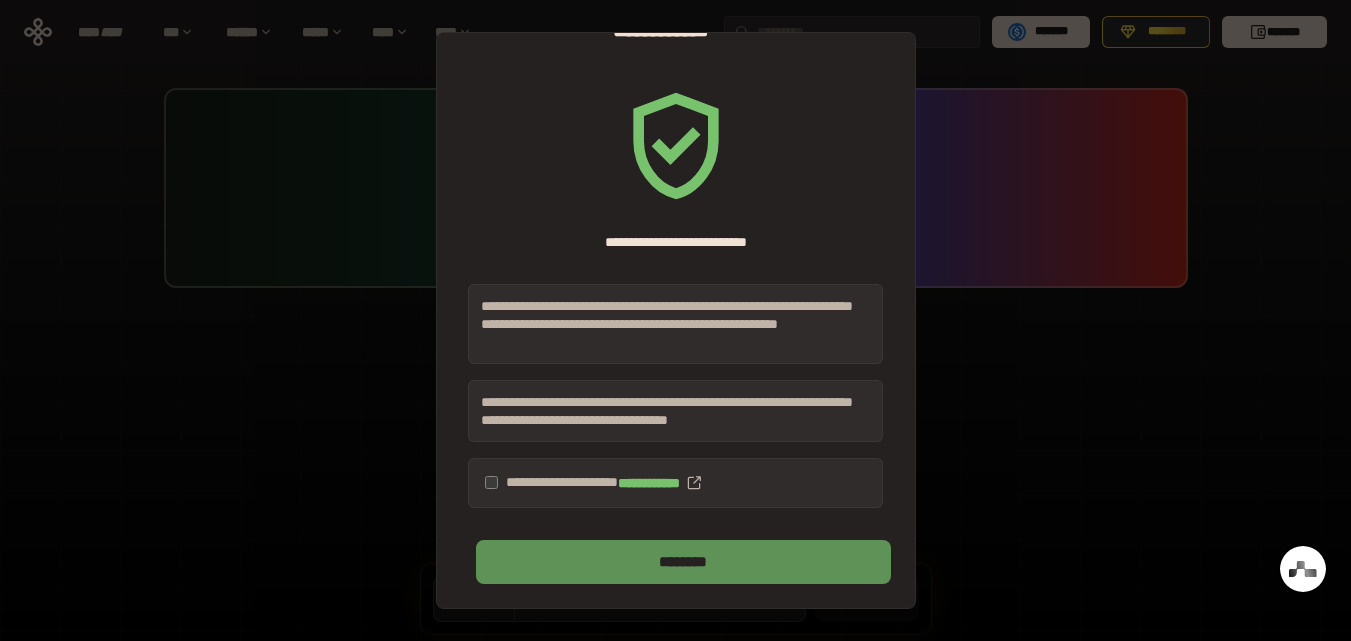click on "********" at bounding box center (683, 562) 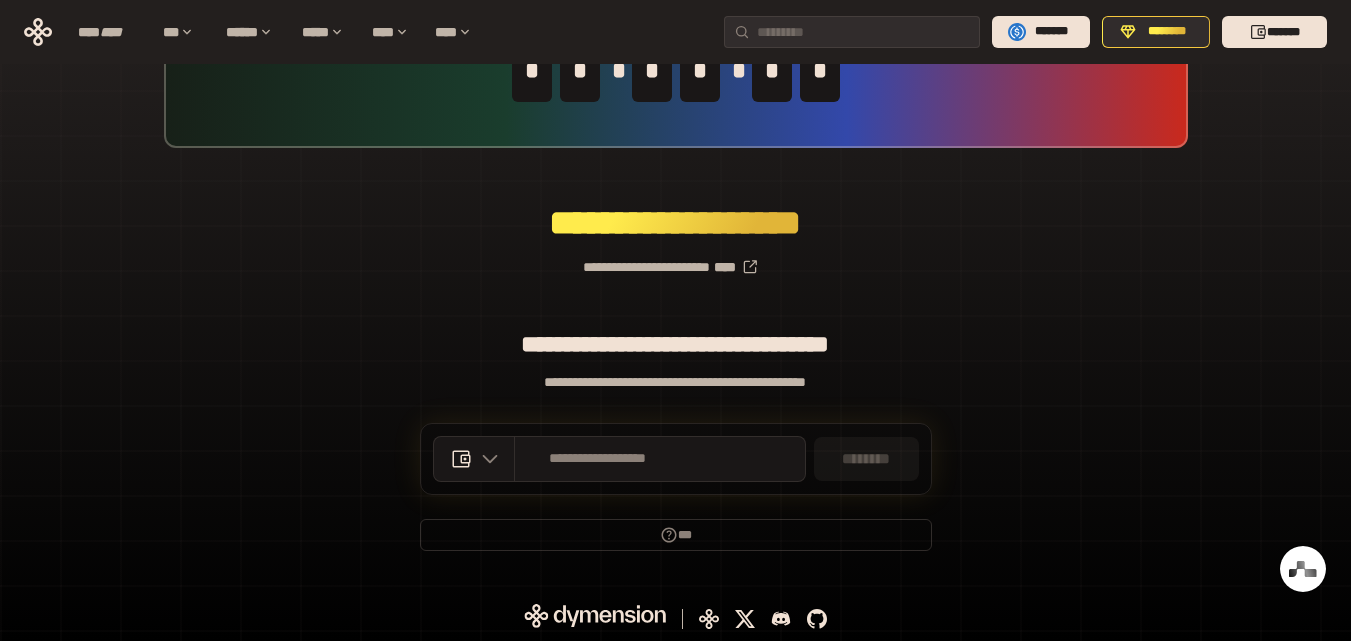 scroll, scrollTop: 142, scrollLeft: 0, axis: vertical 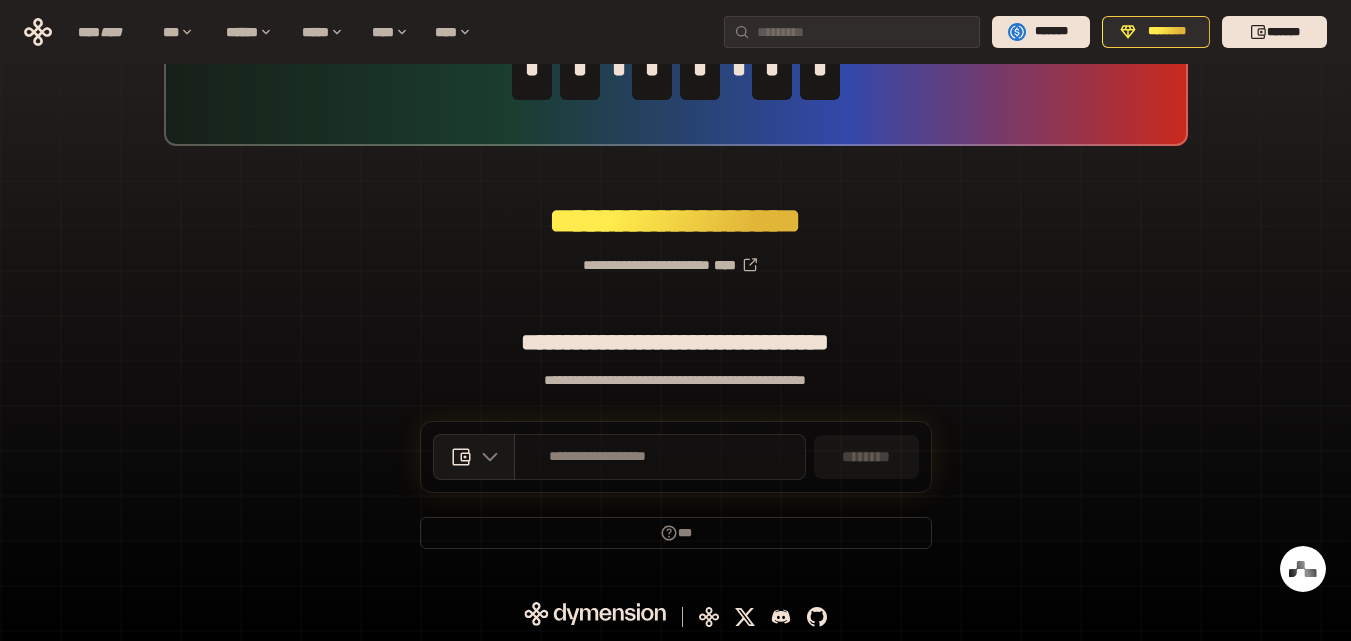 click on "**********" at bounding box center [598, 457] 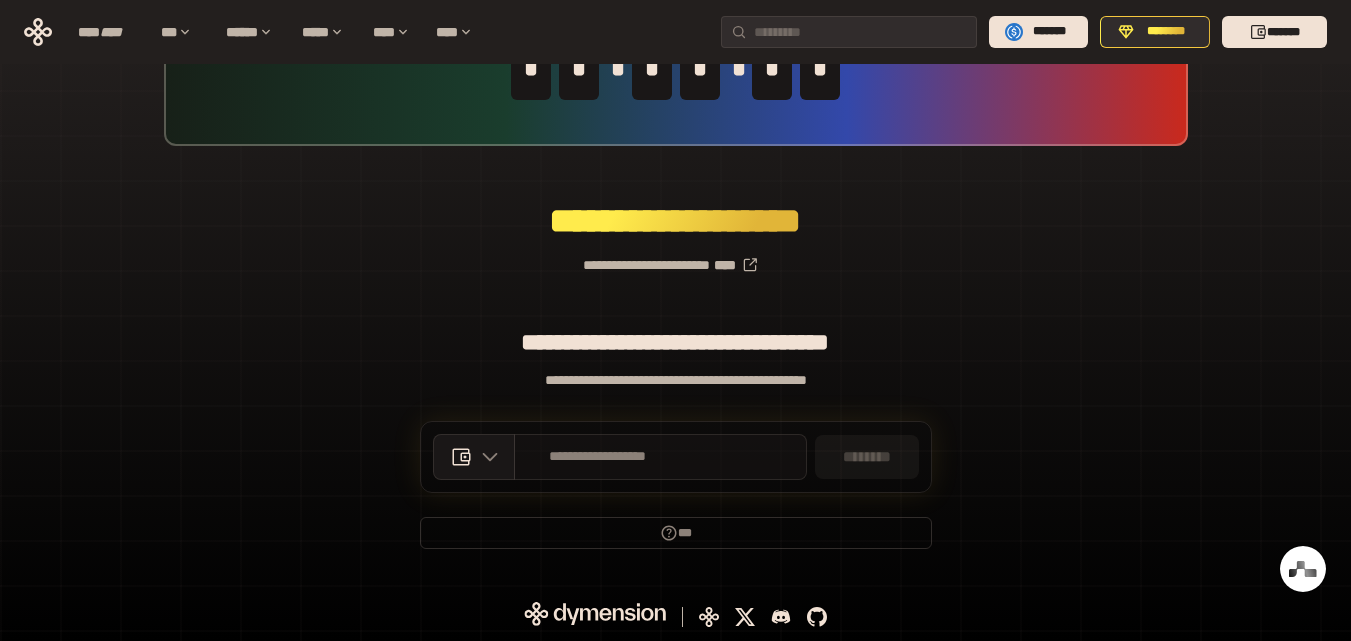 scroll, scrollTop: 141, scrollLeft: 0, axis: vertical 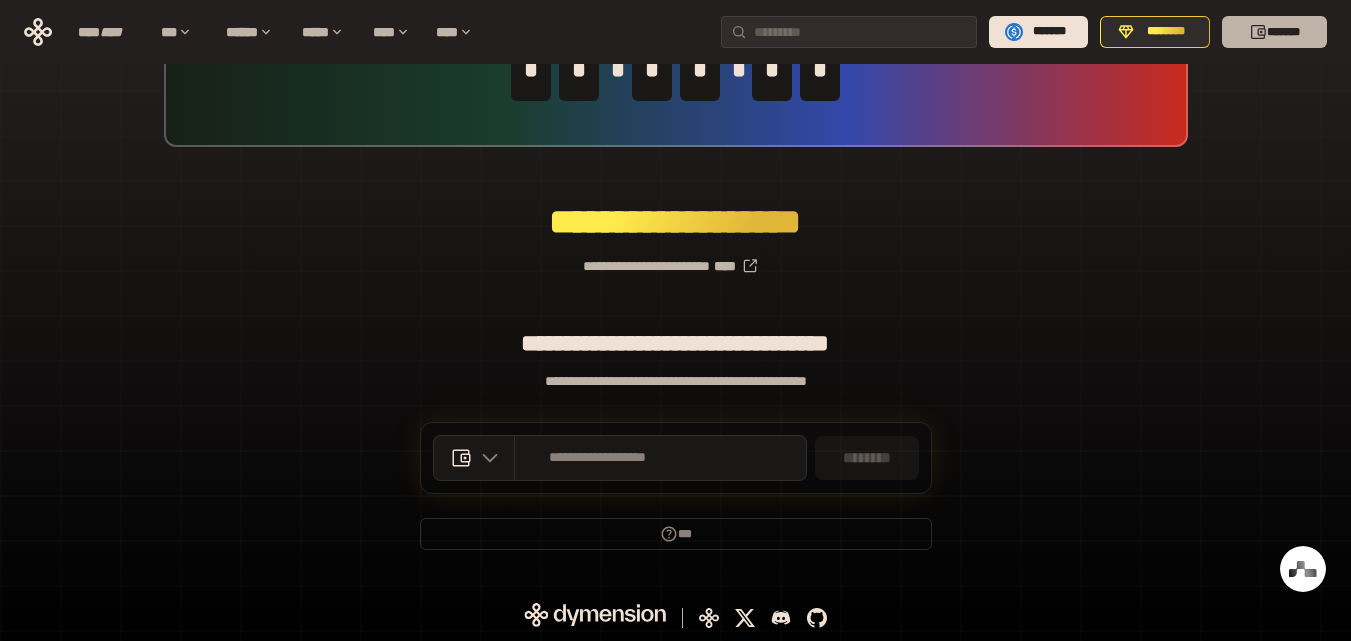 click on "*******" at bounding box center (1274, 32) 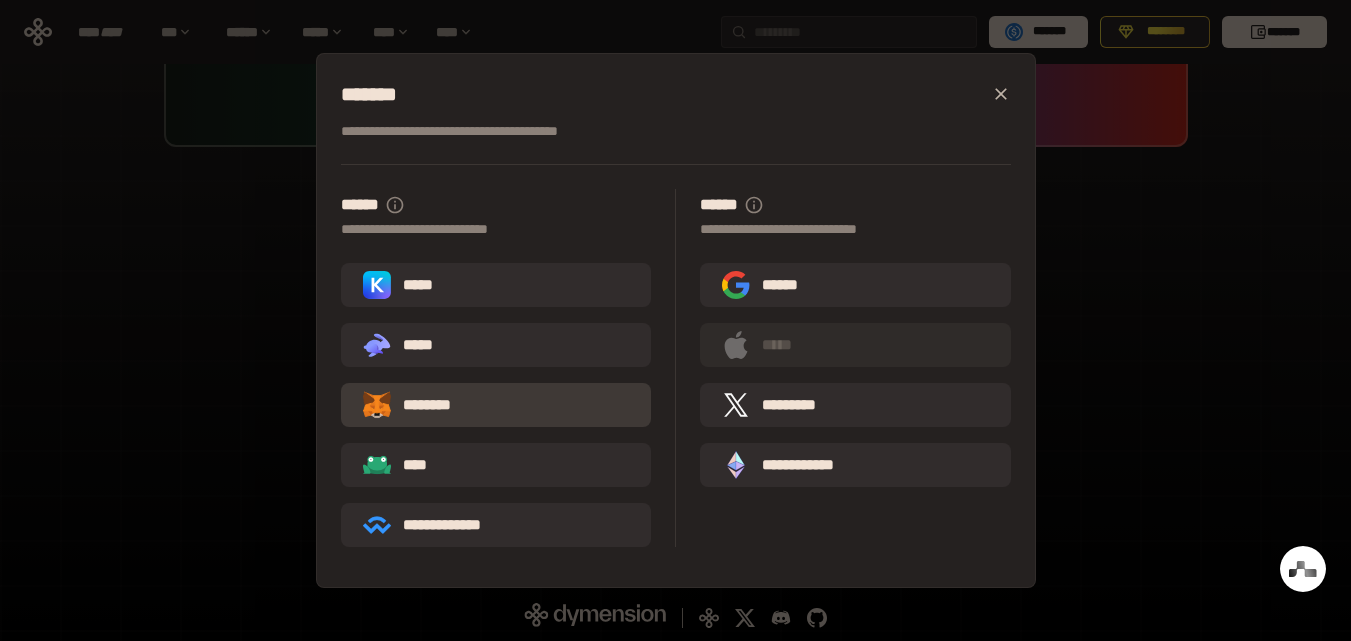 click on "********" at bounding box center (496, 405) 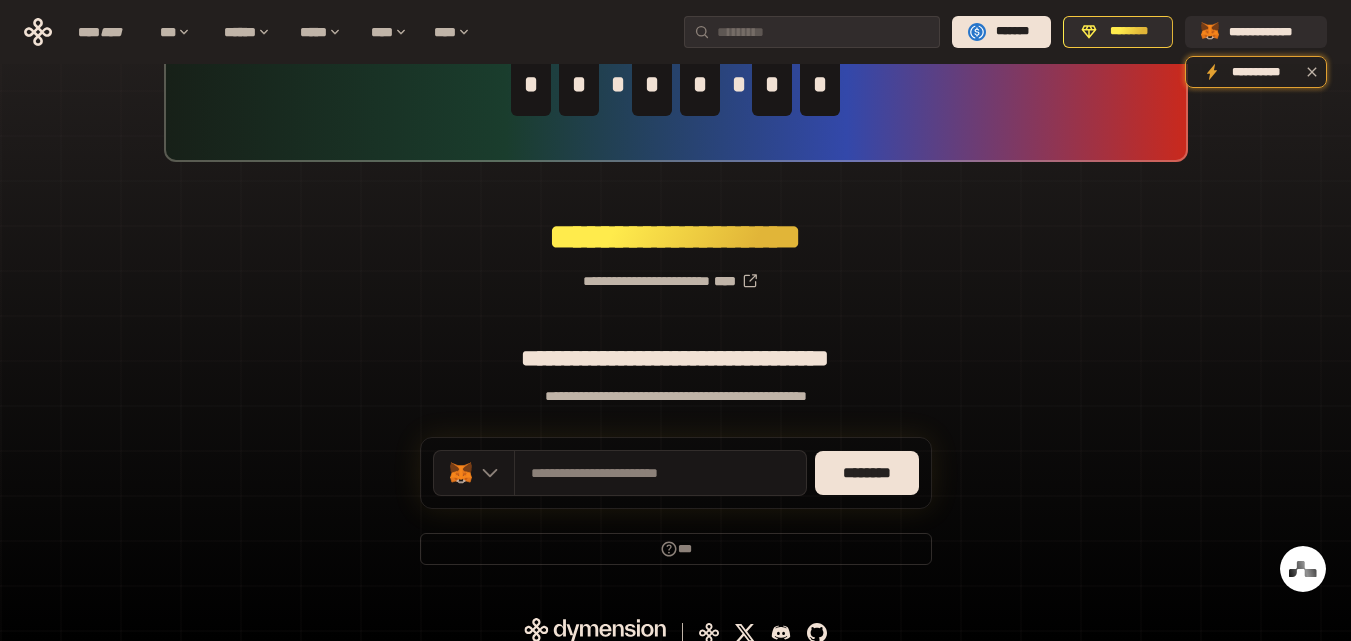 scroll, scrollTop: 142, scrollLeft: 0, axis: vertical 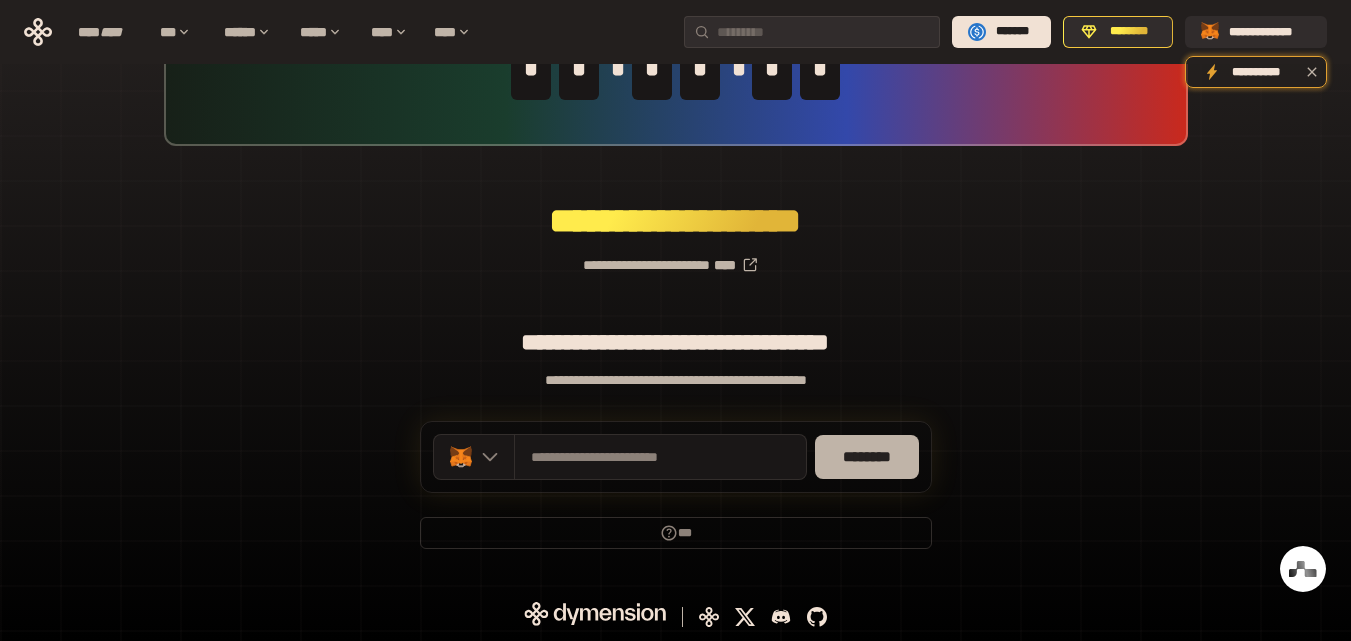 click on "********" at bounding box center [867, 457] 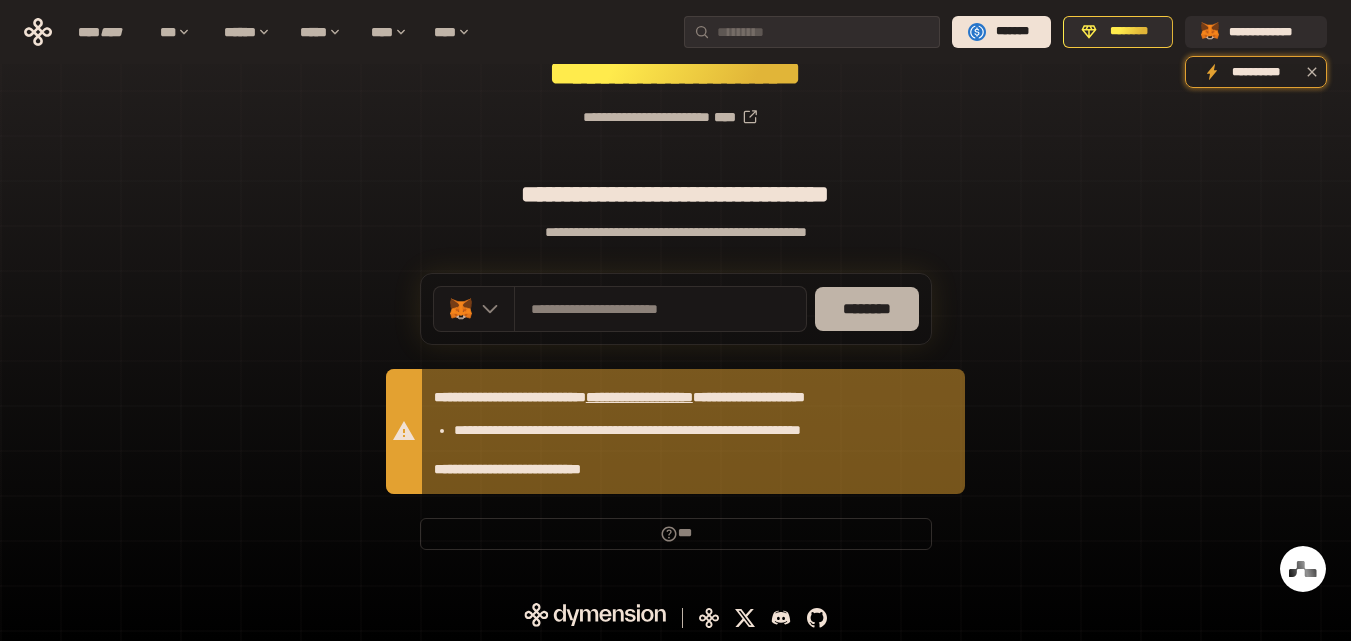 scroll, scrollTop: 291, scrollLeft: 0, axis: vertical 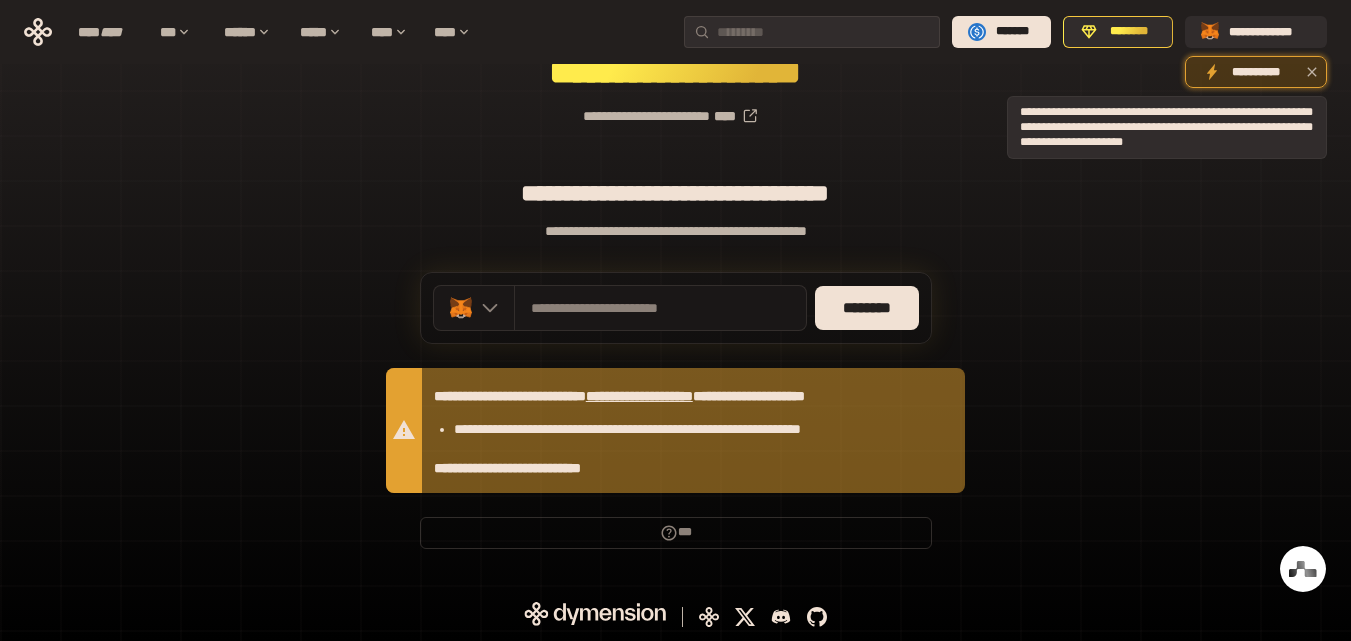 click on "**********" at bounding box center [1256, 72] 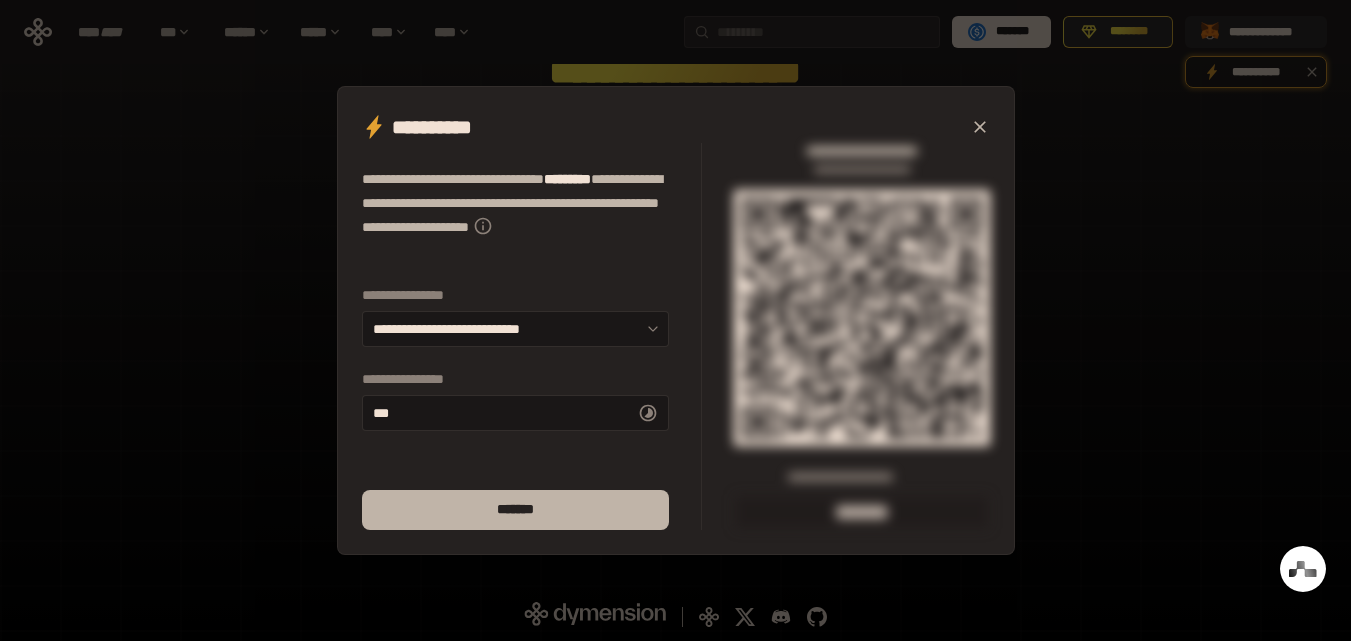 click on "*******" at bounding box center [515, 510] 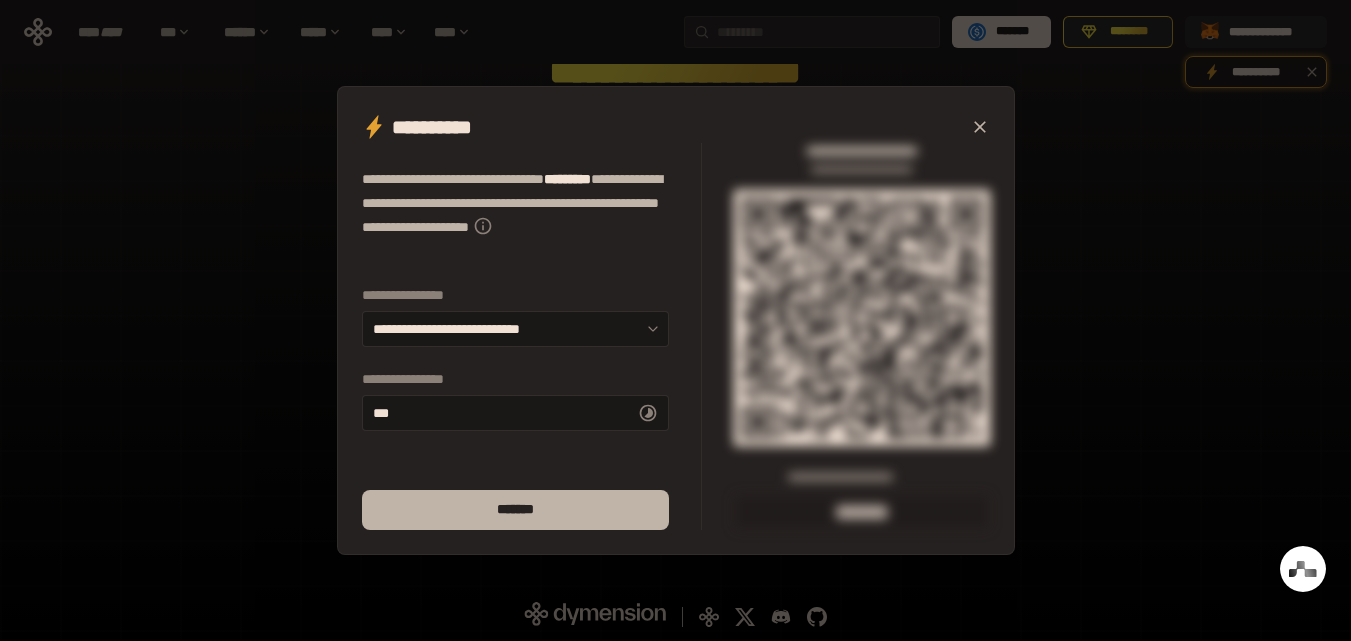 click on "*******" at bounding box center (515, 510) 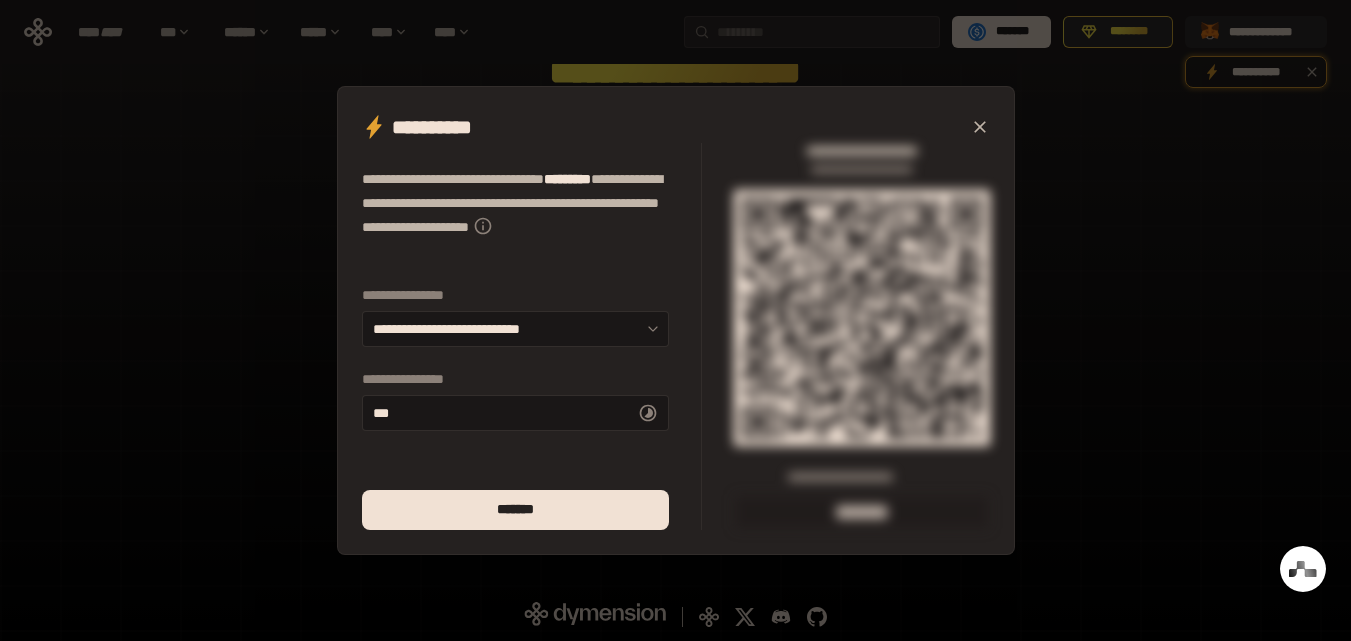 click 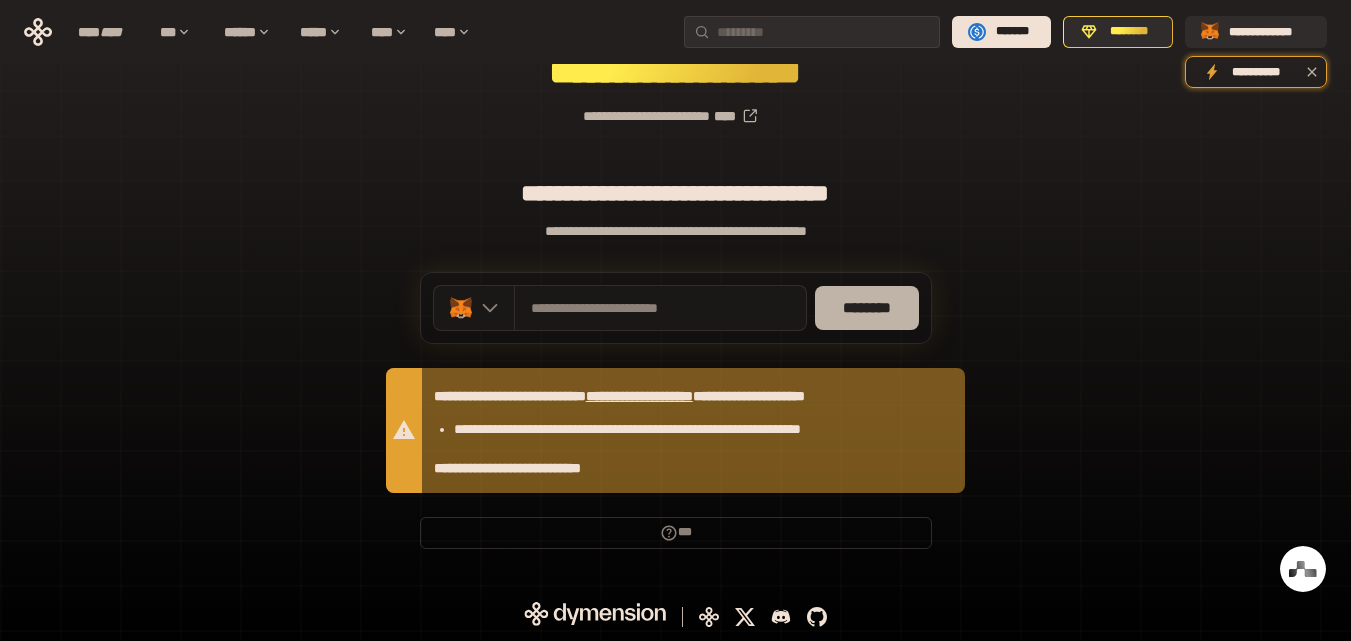click on "********" at bounding box center [867, 308] 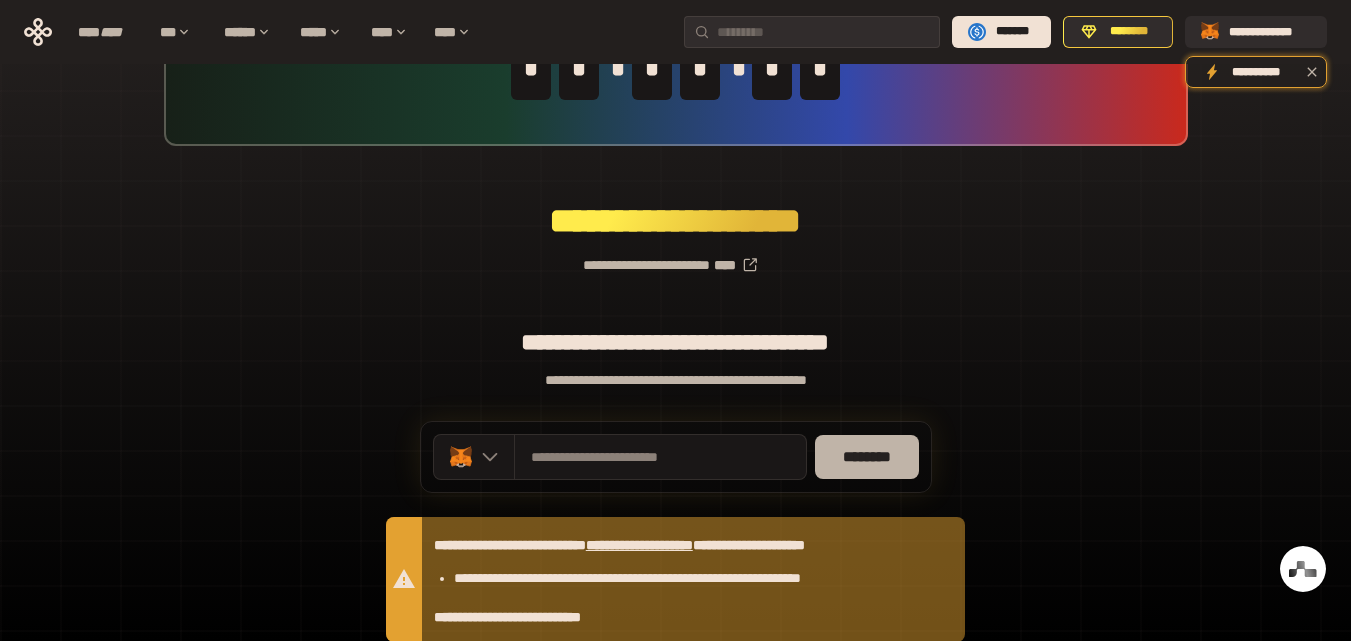 scroll, scrollTop: 291, scrollLeft: 0, axis: vertical 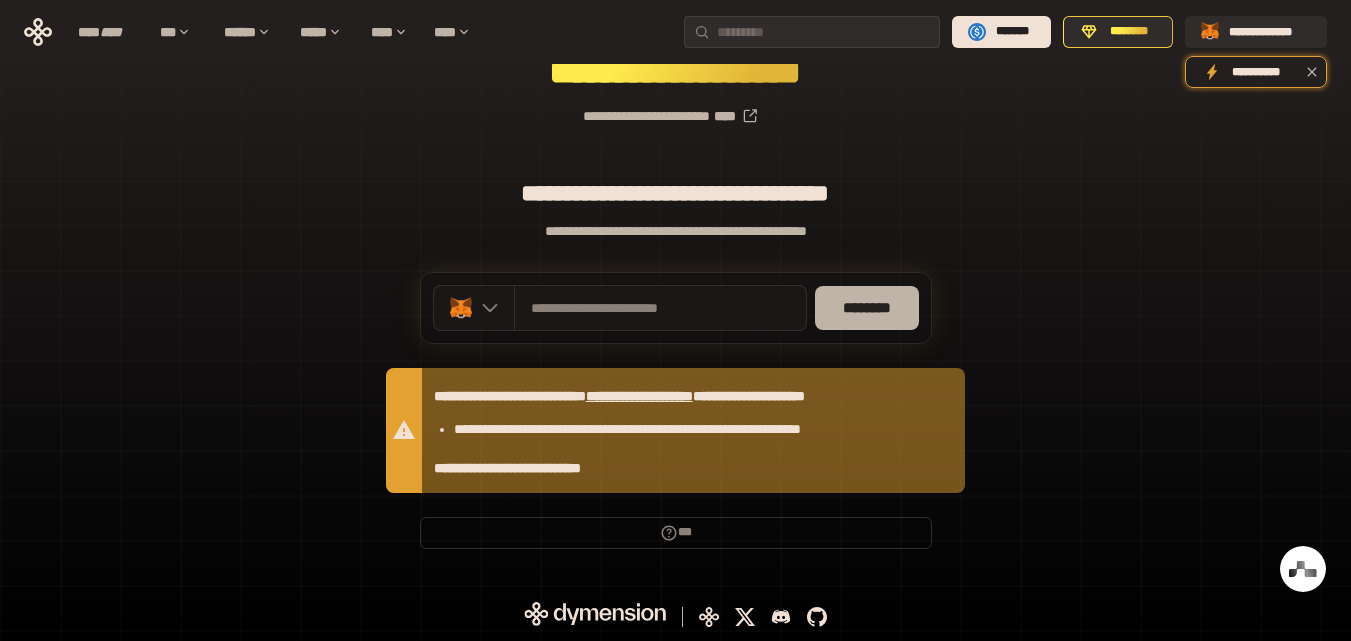 click on "********" at bounding box center (867, 308) 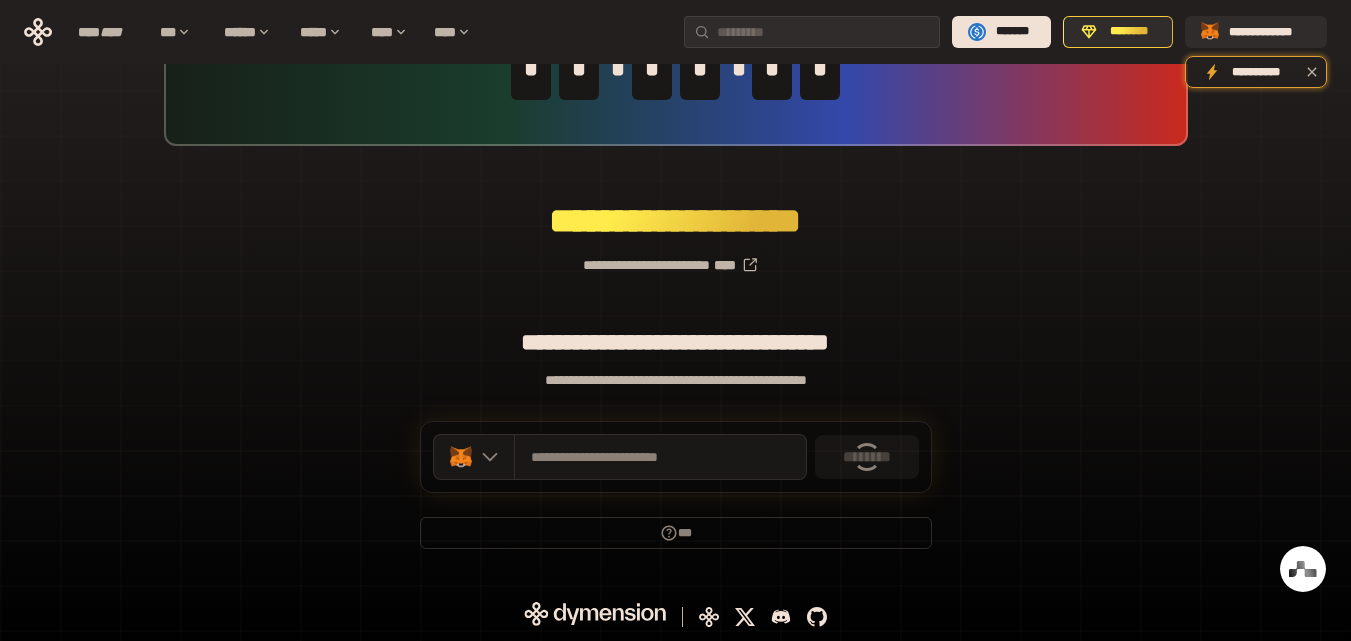 click on "**********" at bounding box center (675, 257) 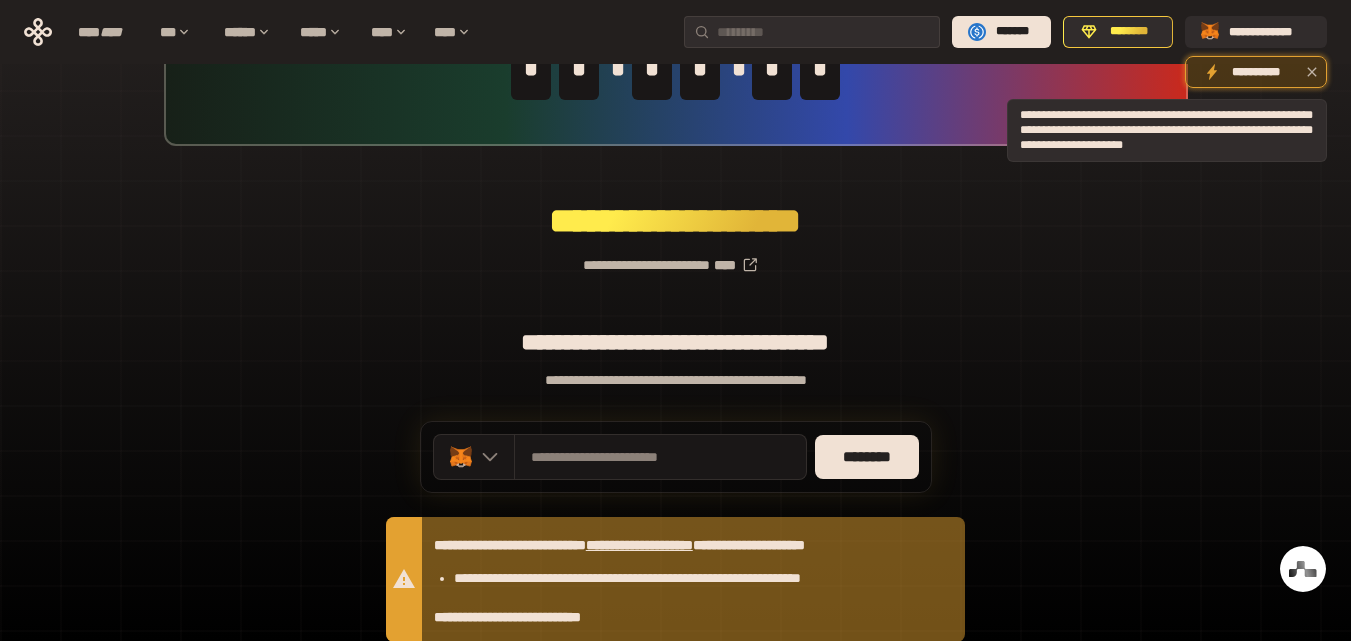 click on "**********" at bounding box center (1256, 72) 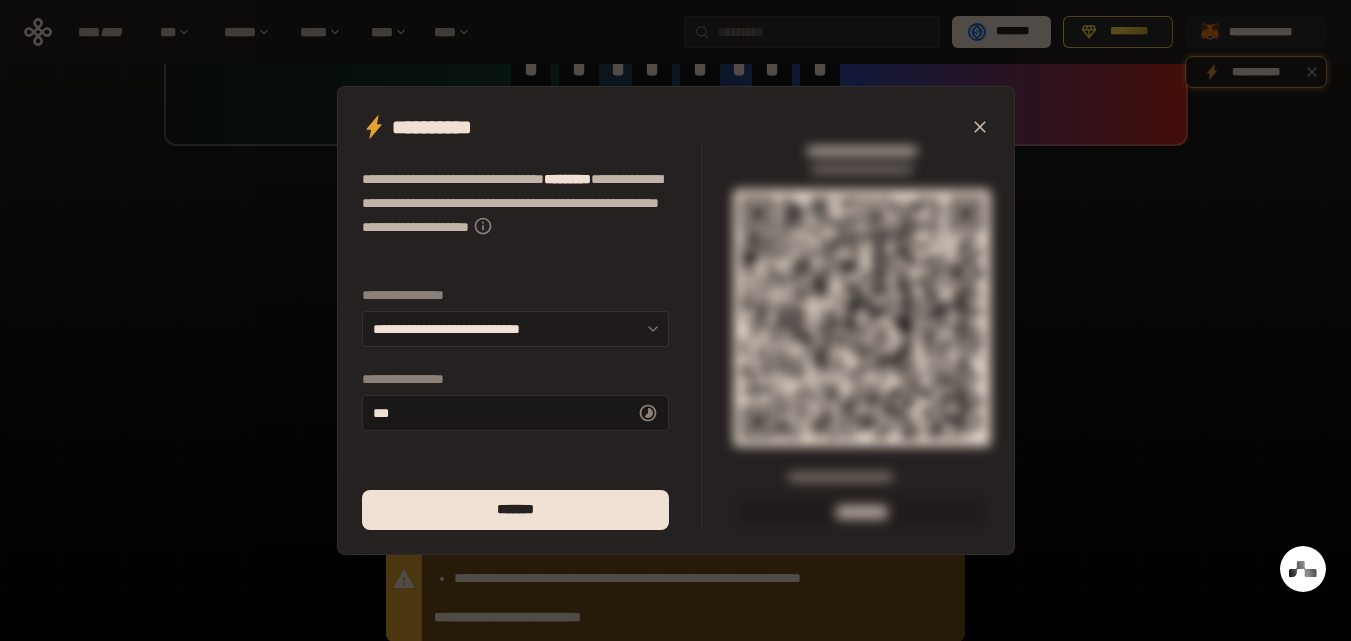 click 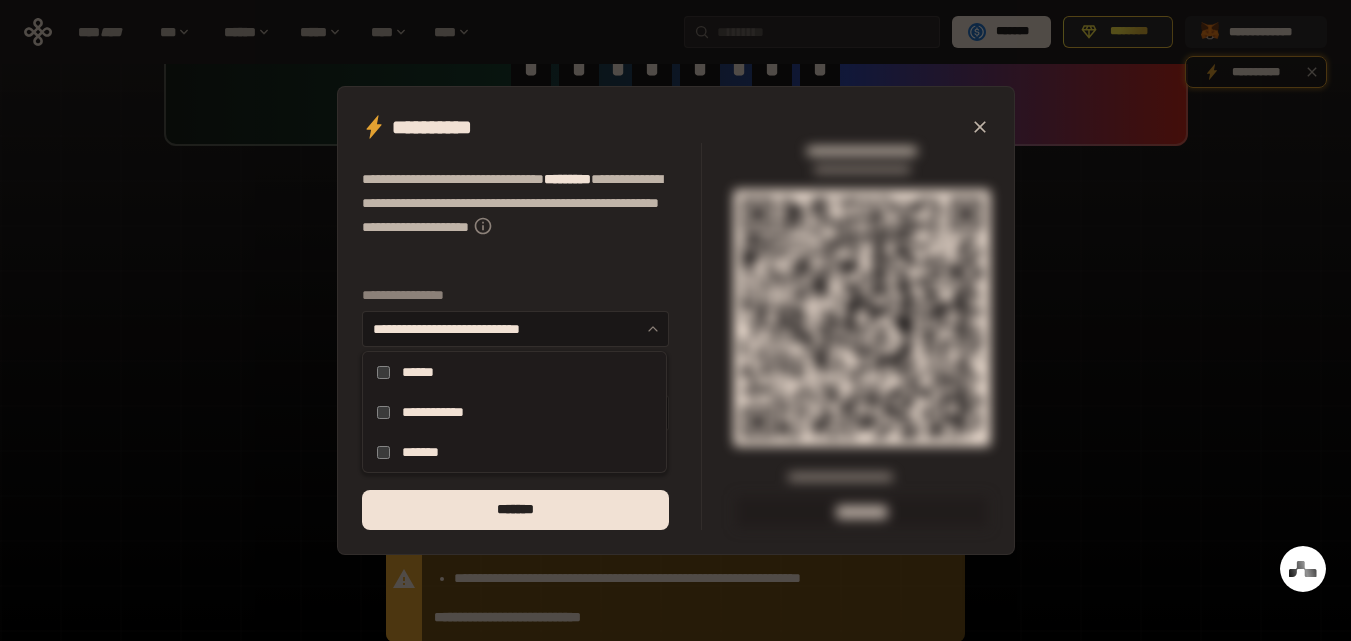 click on "**********" at bounding box center [514, 412] 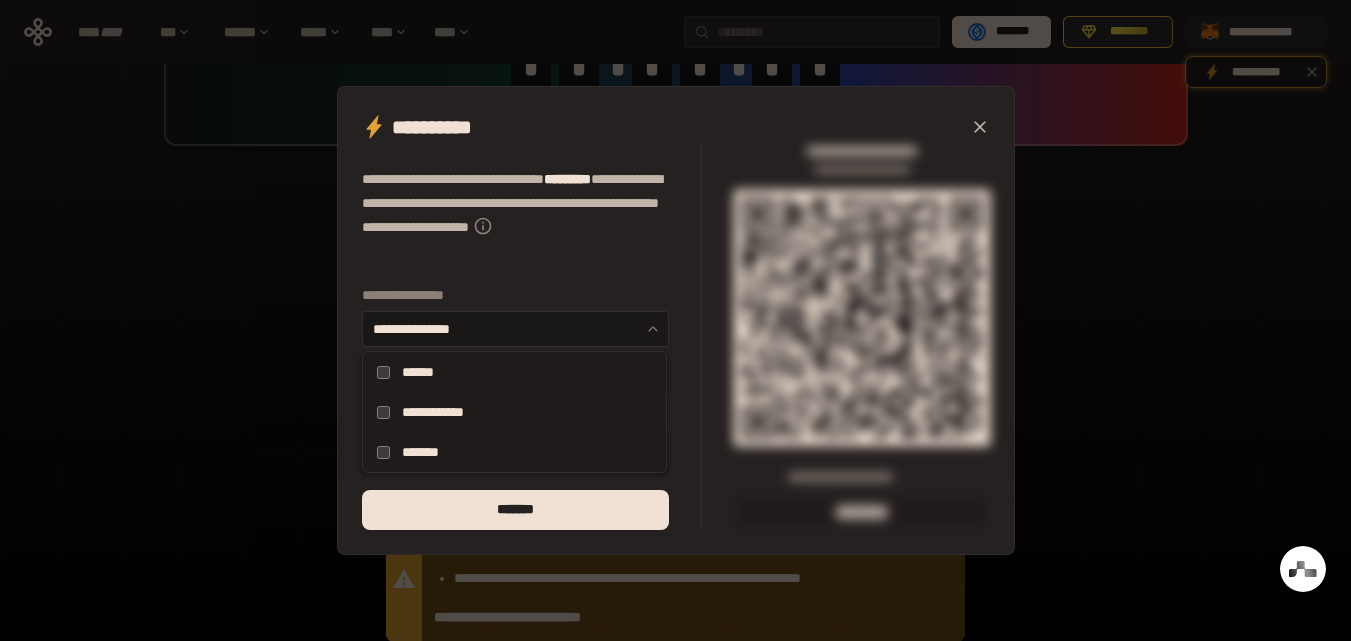 click on "**********" at bounding box center (514, 412) 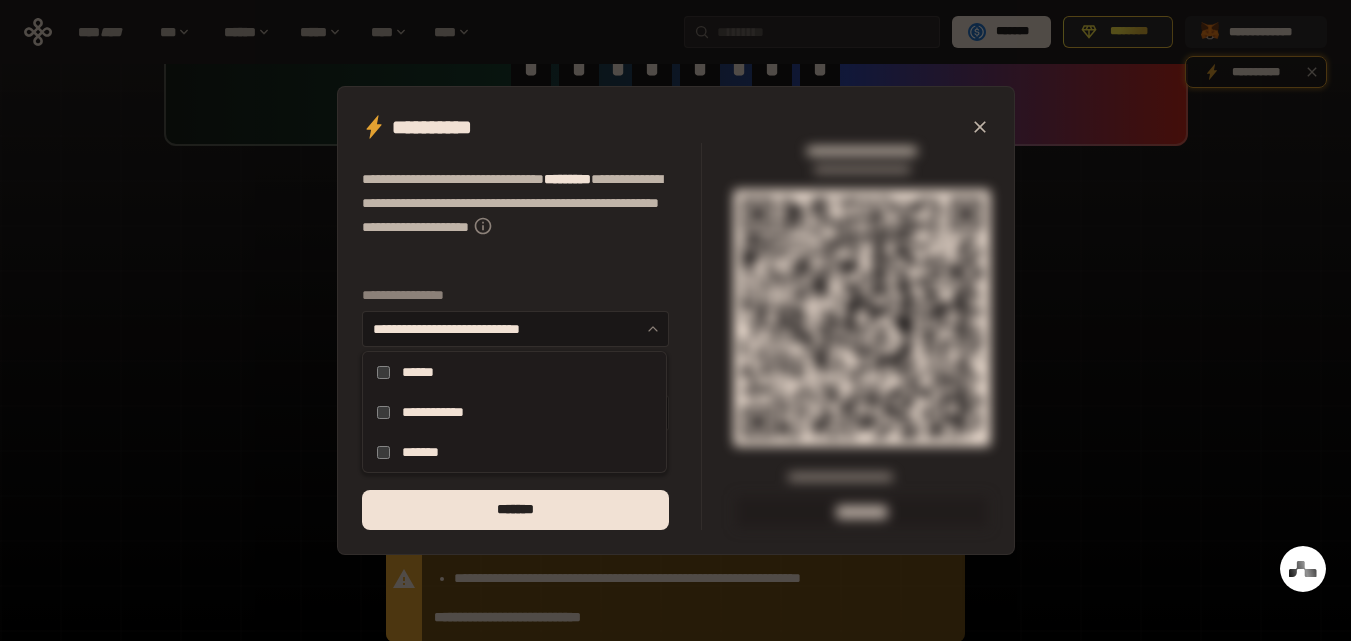 click on "**********" at bounding box center (514, 412) 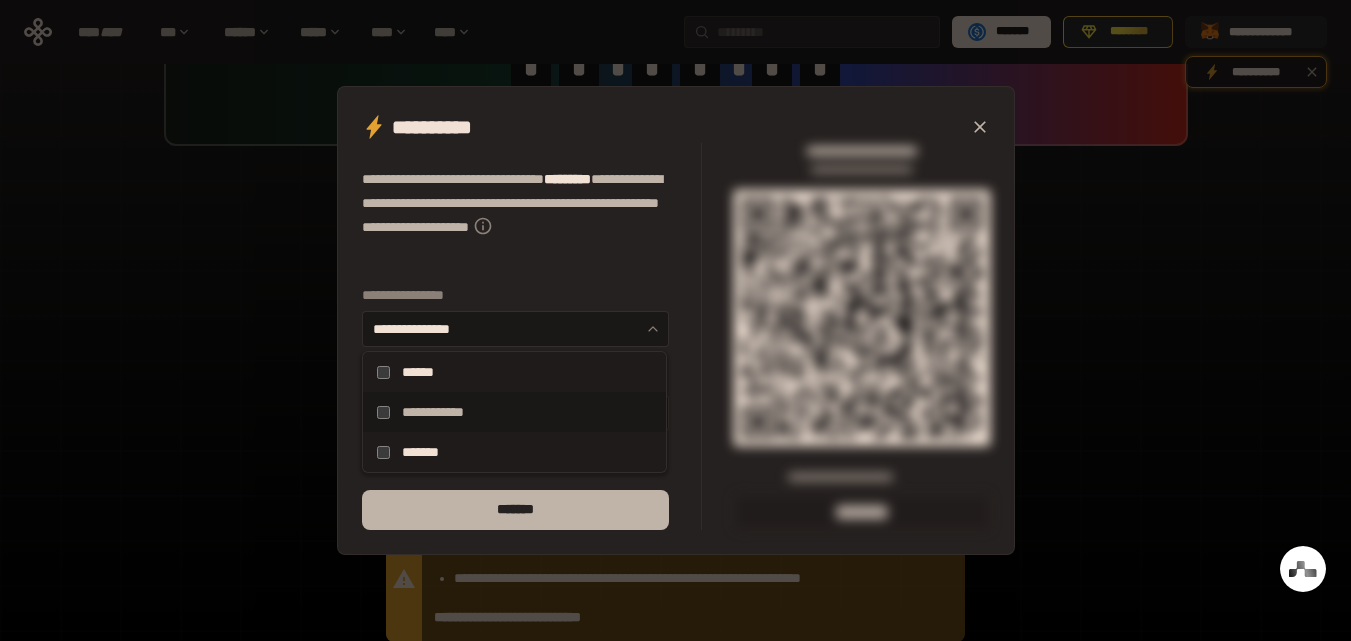 click on "*******" at bounding box center [515, 510] 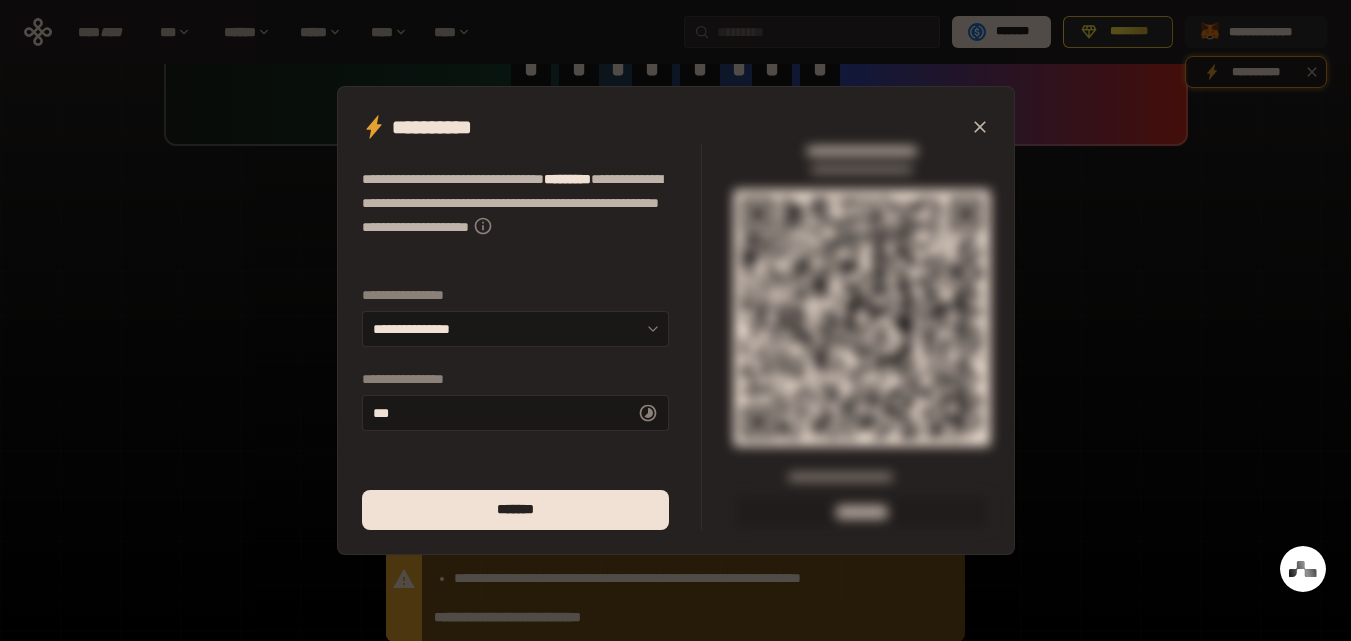 click 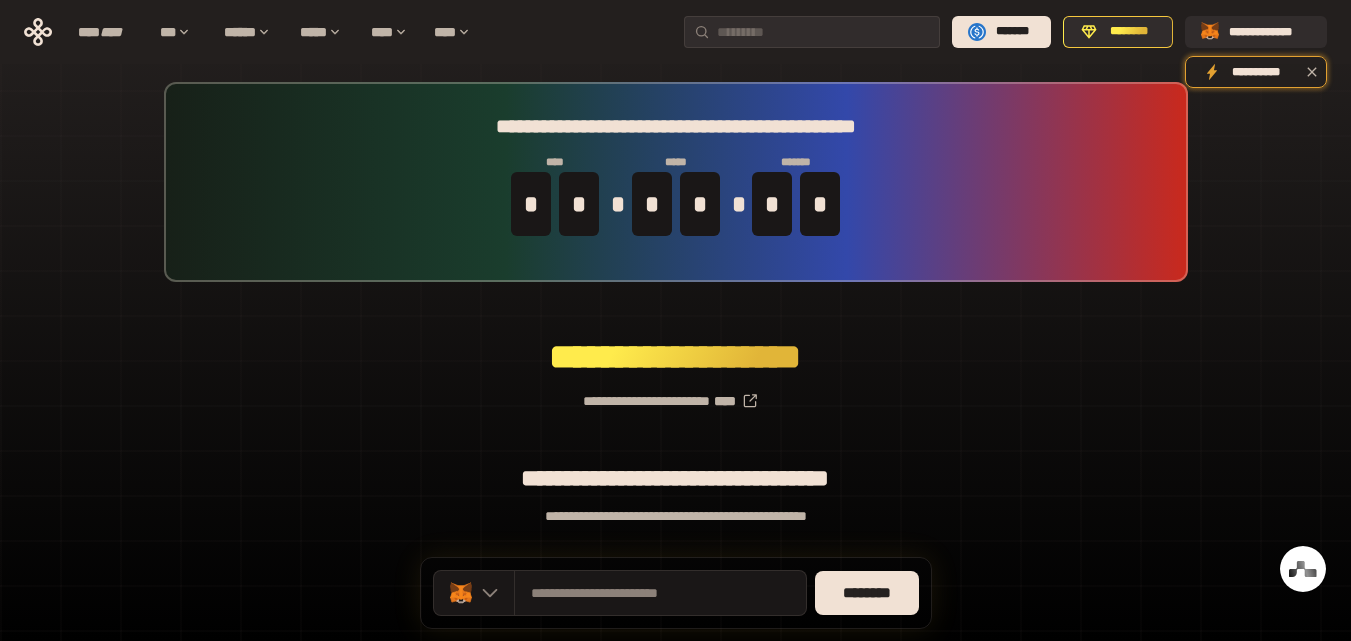 scroll, scrollTop: 0, scrollLeft: 0, axis: both 